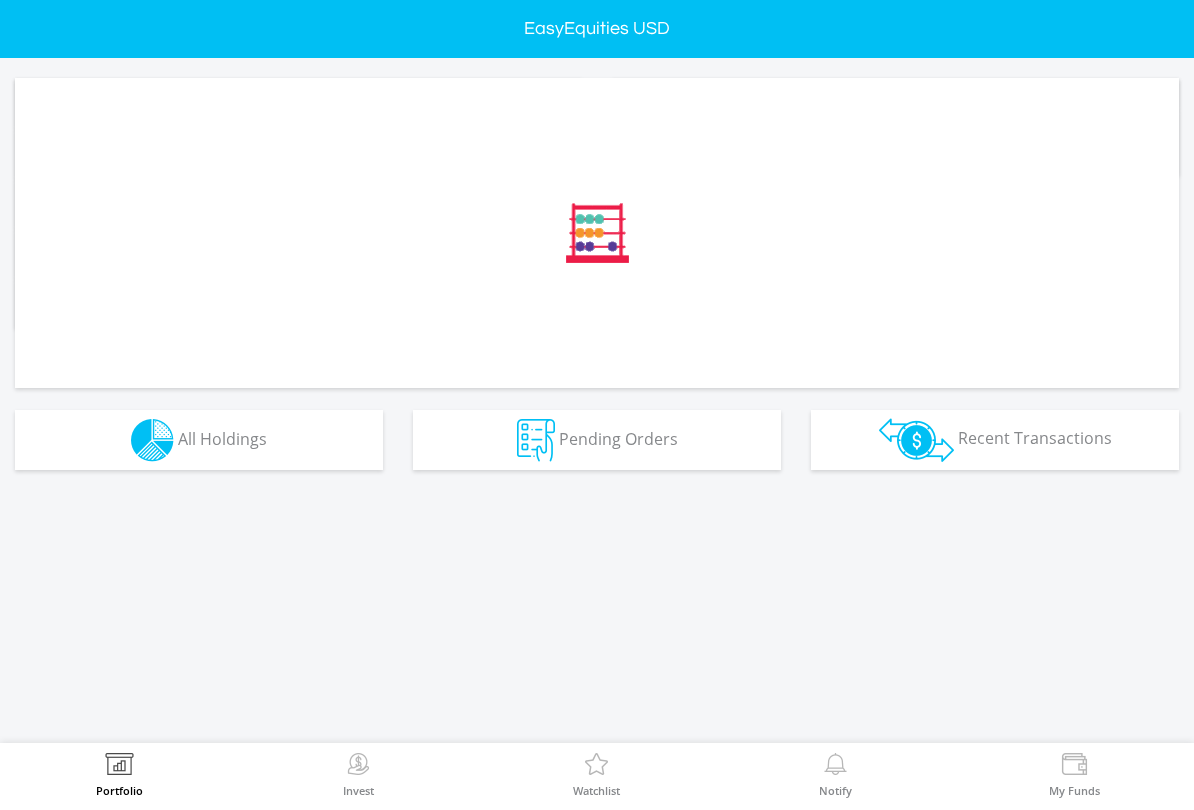 scroll, scrollTop: 0, scrollLeft: 0, axis: both 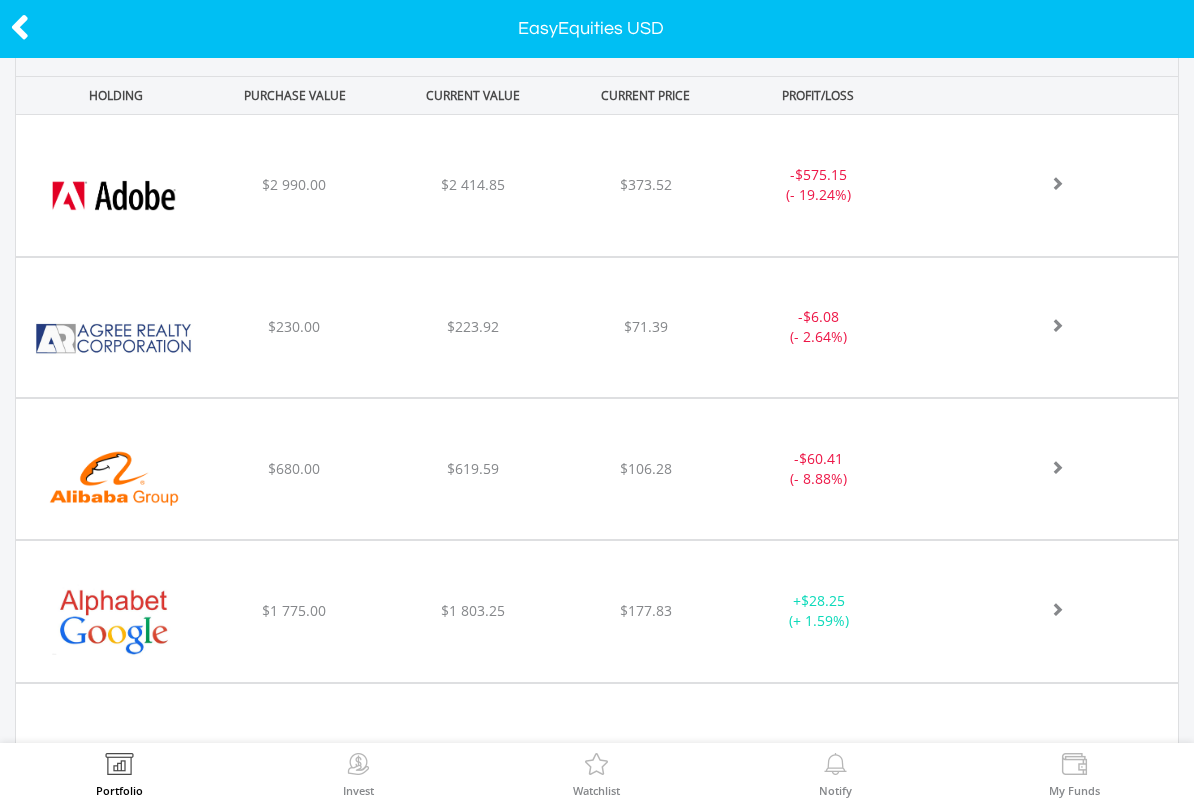click on "﻿
Agree Realty Corp
$230.00
$223.92
$71.39
-  $6.08 (- 2.64%)" at bounding box center [597, 185] 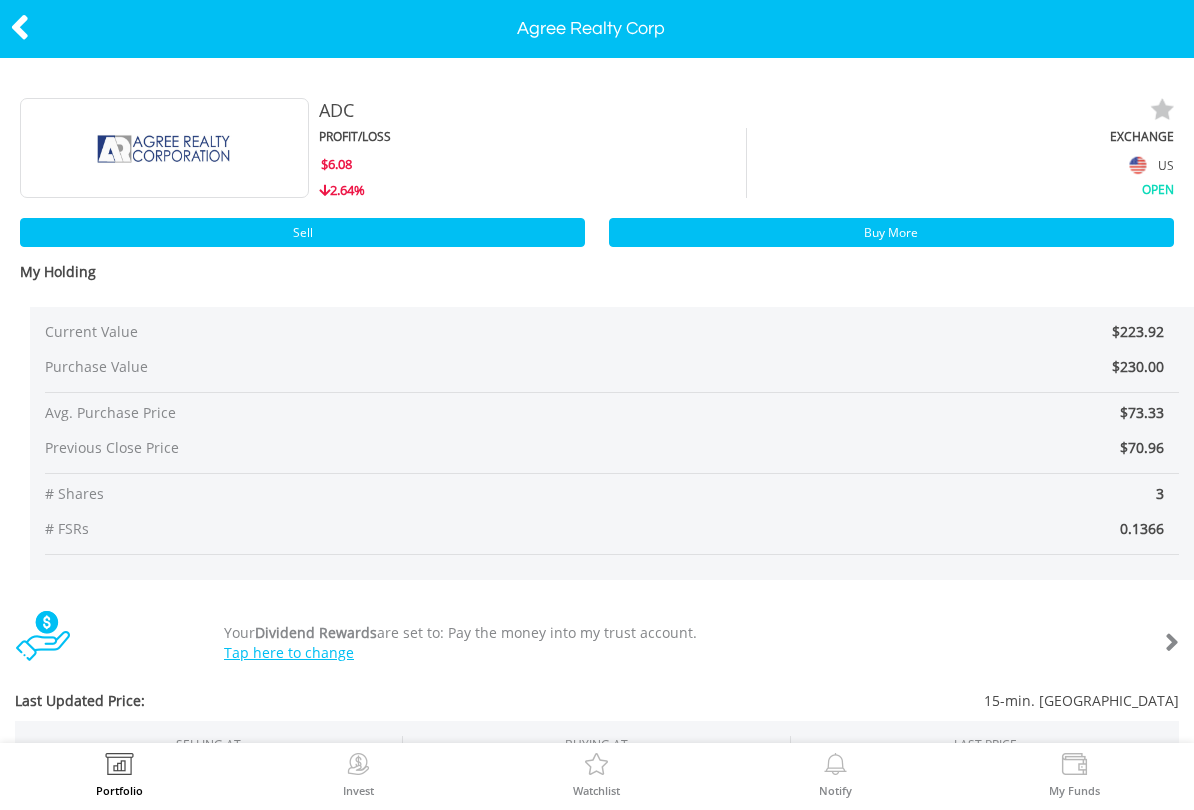 scroll, scrollTop: 0, scrollLeft: 0, axis: both 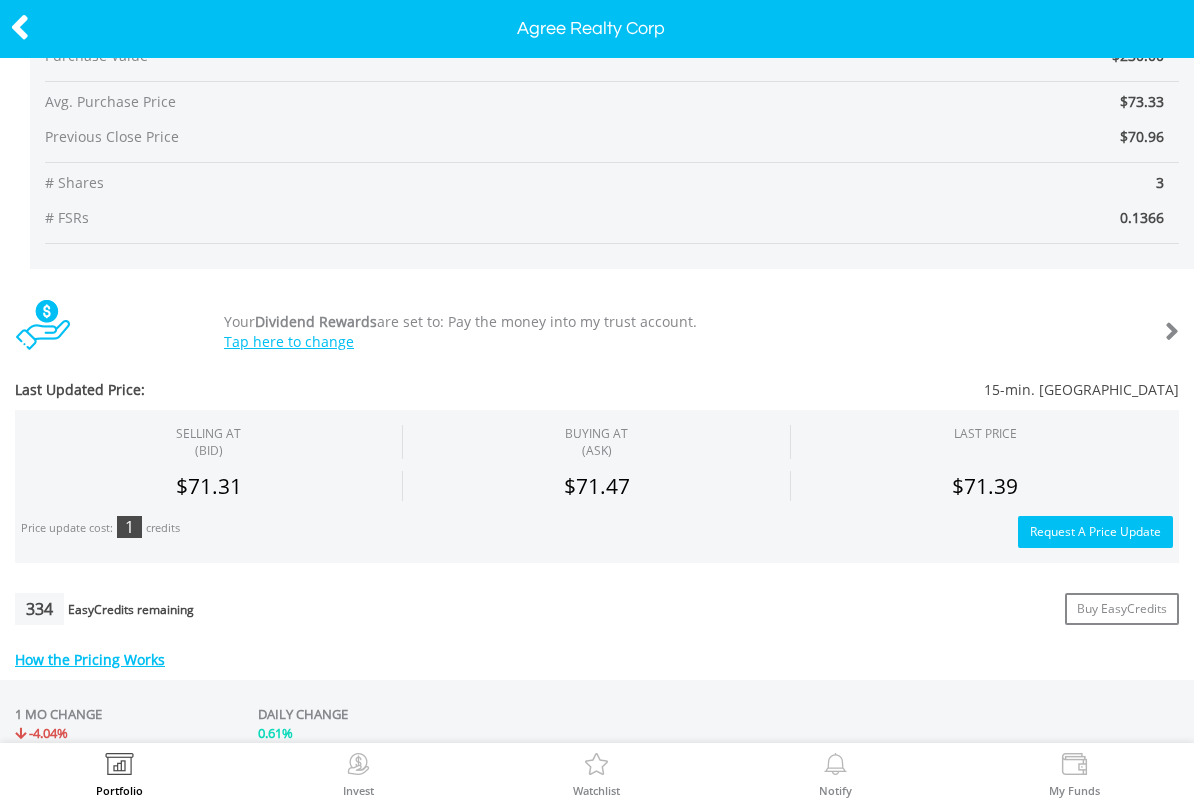 click on "Request A Price Update" at bounding box center [1095, 532] 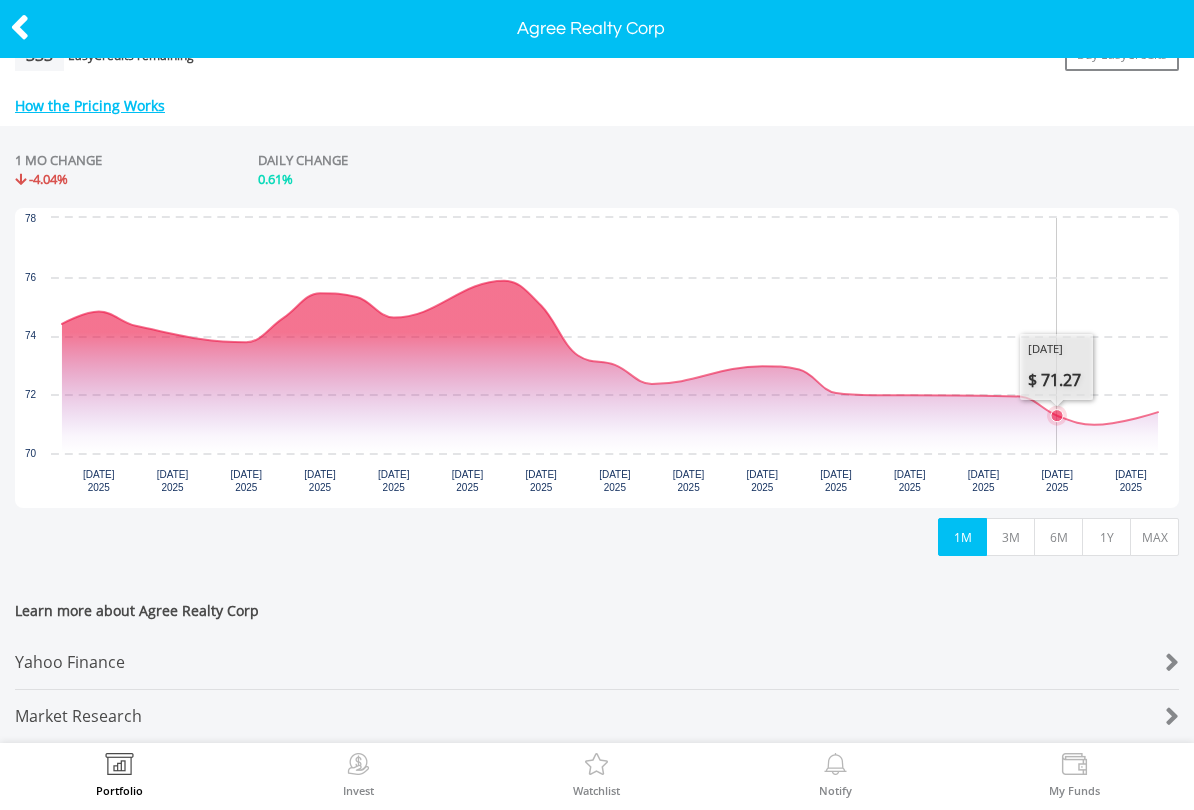 scroll, scrollTop: 877, scrollLeft: 0, axis: vertical 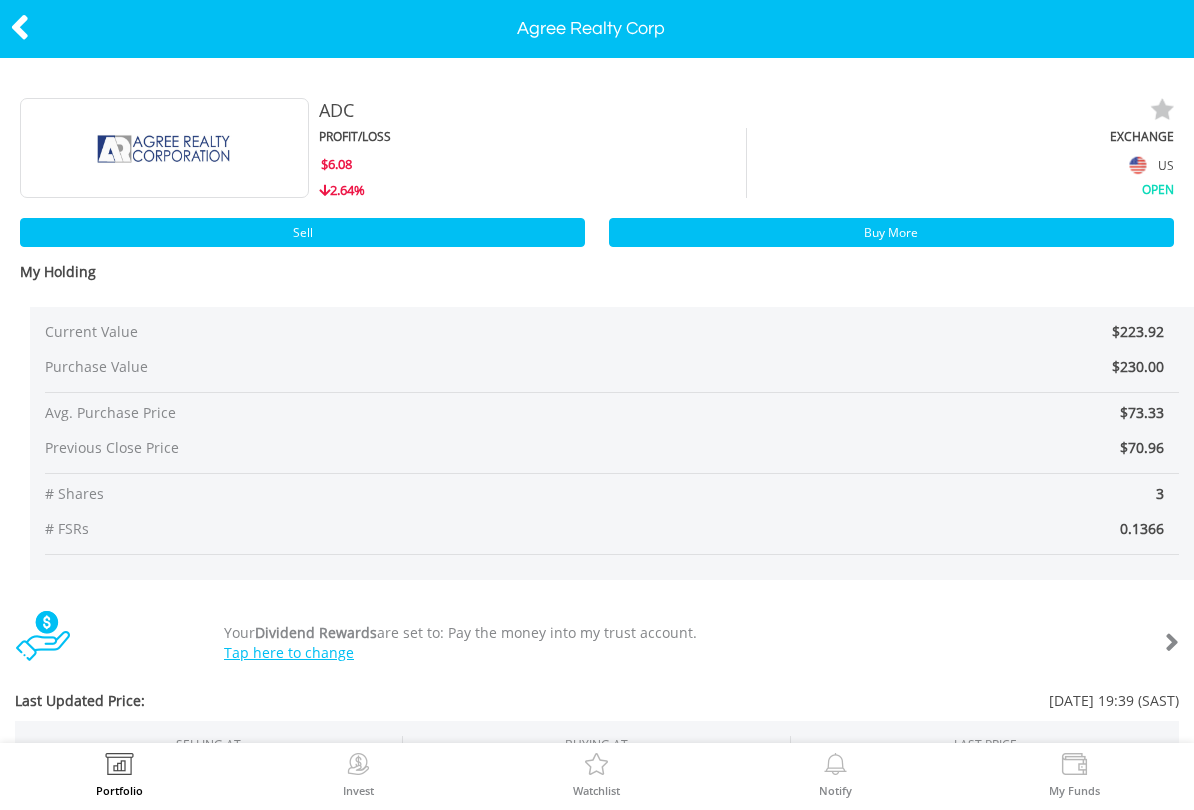 click on "Buy More" at bounding box center (891, 232) 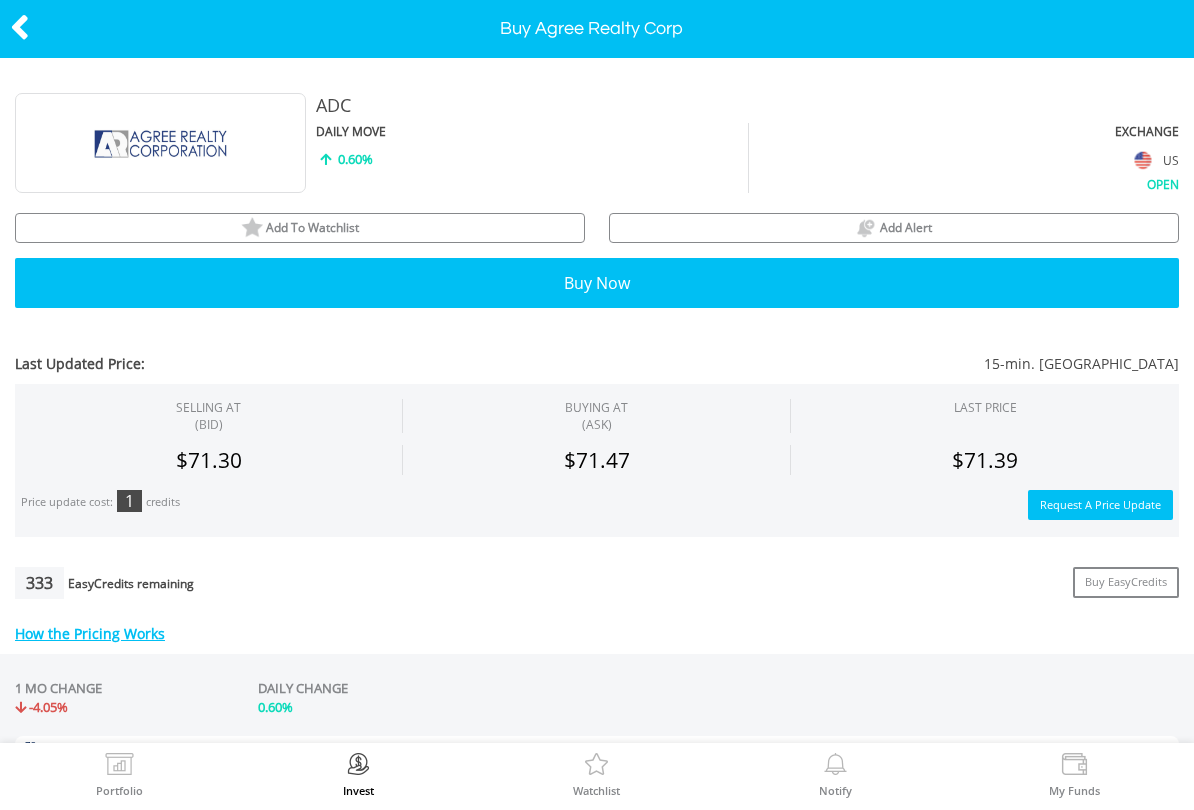 scroll, scrollTop: 0, scrollLeft: 0, axis: both 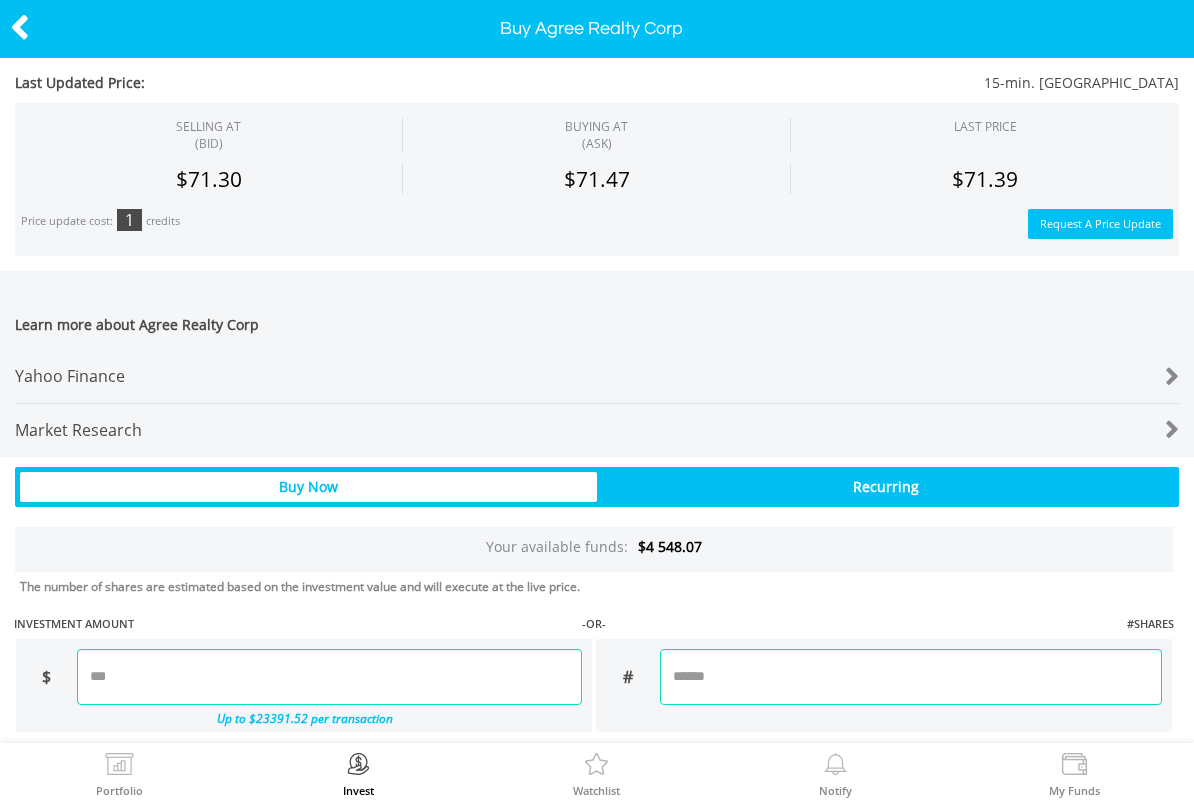 click at bounding box center [329, 677] 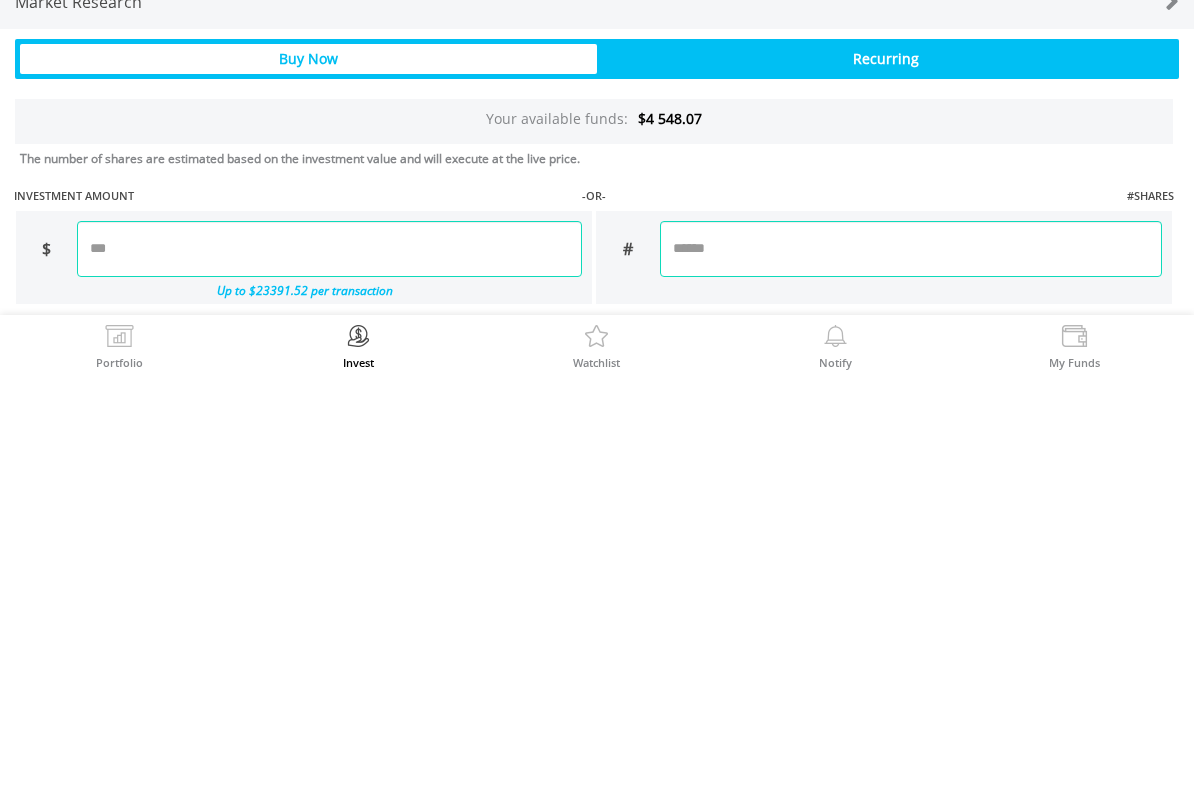 click on "Last Updated Price:
15-min. [GEOGRAPHIC_DATA]
SELLING AT  (BID)
BUYING AT  (ASK)
LAST PRICE" at bounding box center (597, 287) 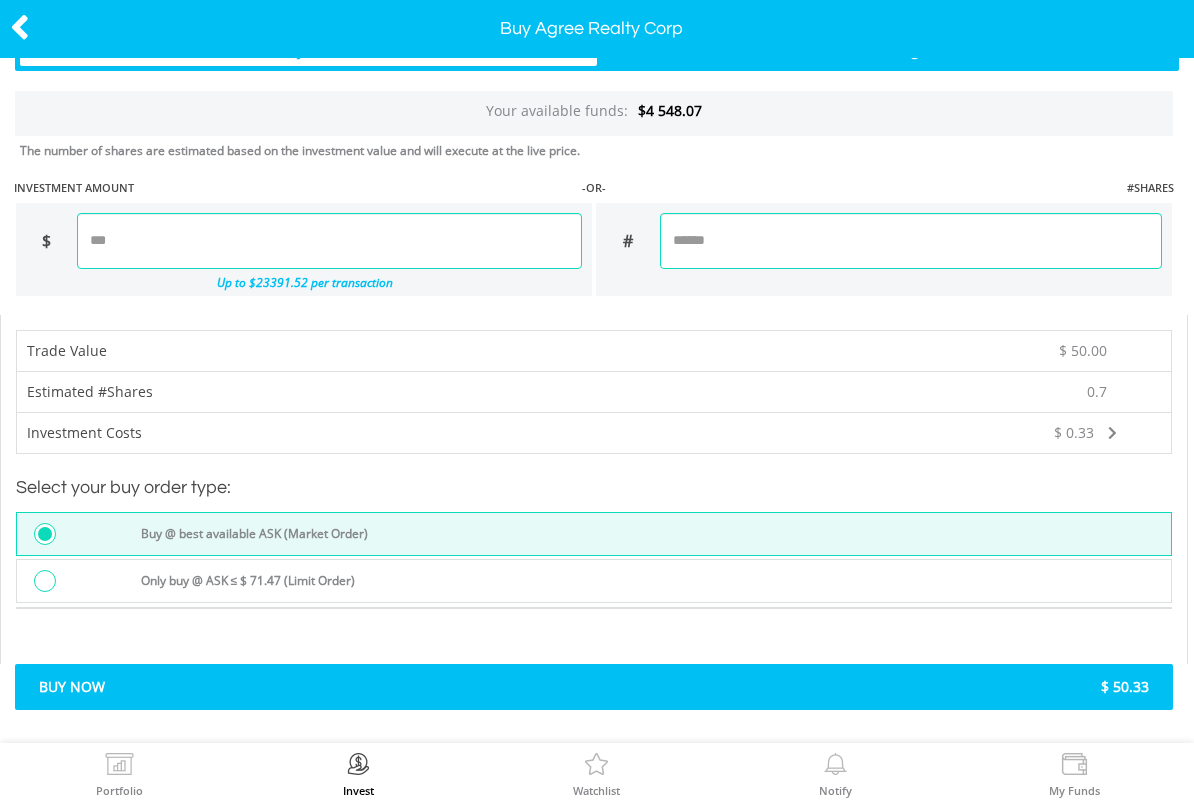 scroll, scrollTop: 1249, scrollLeft: 0, axis: vertical 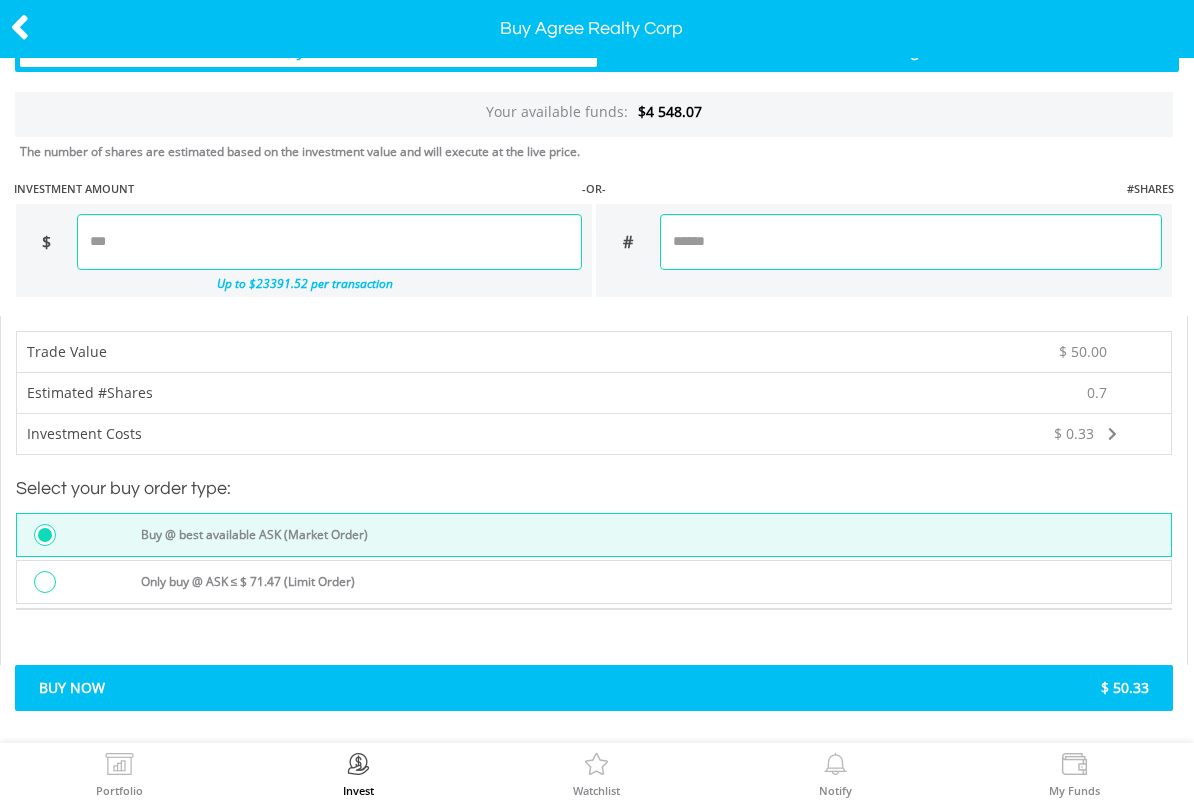 click on "Buy Now" at bounding box center (309, 688) 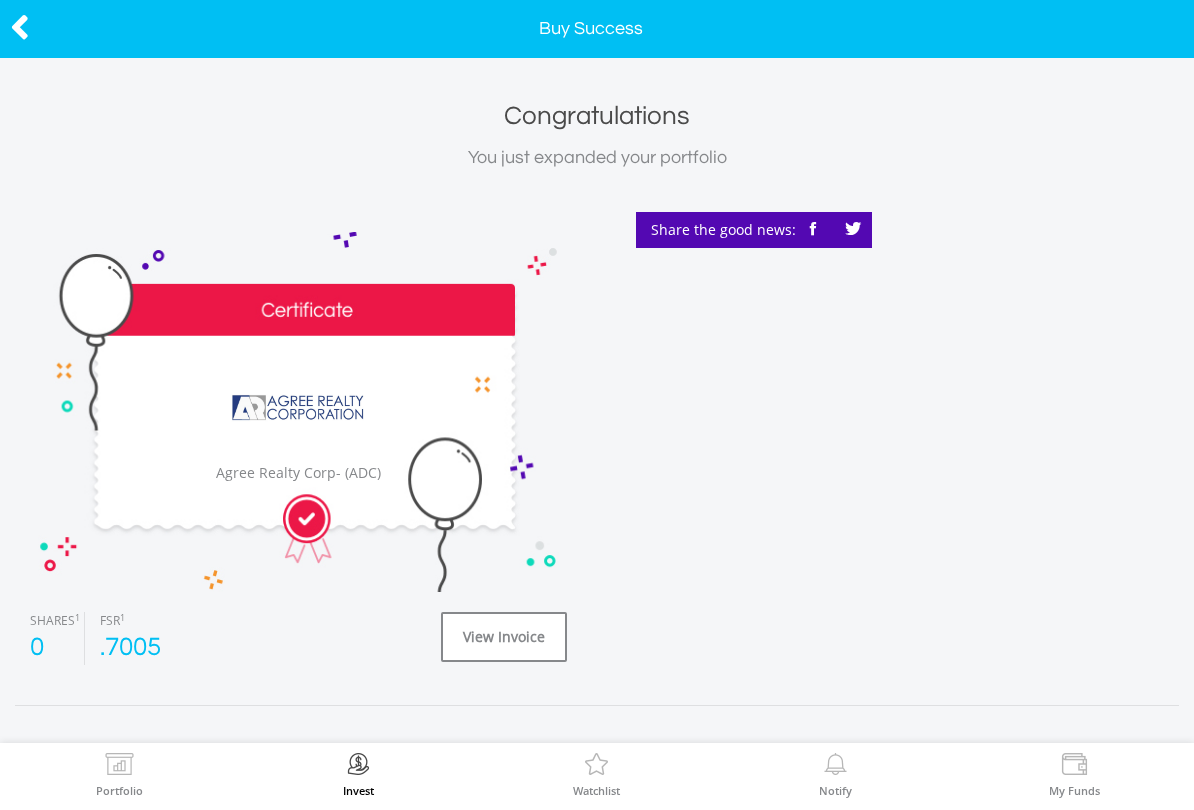 scroll, scrollTop: 0, scrollLeft: 0, axis: both 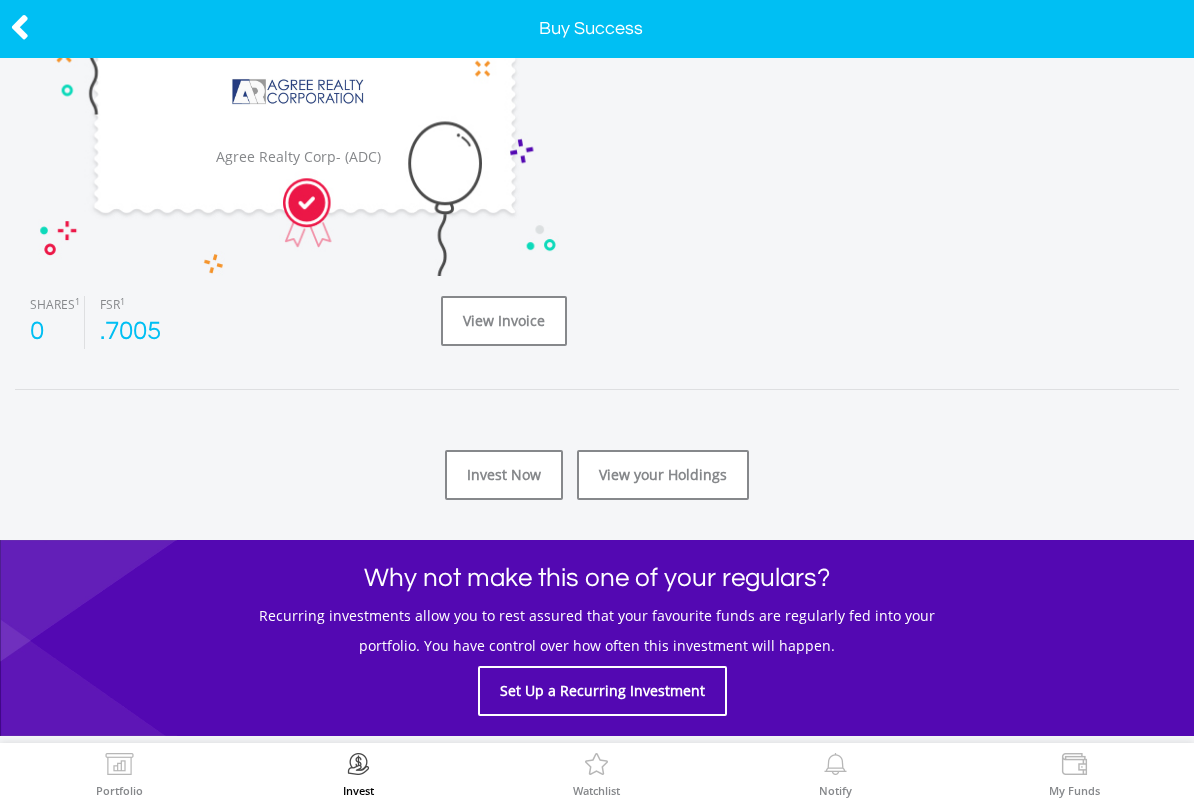 click on "View your Holdings" at bounding box center (663, 475) 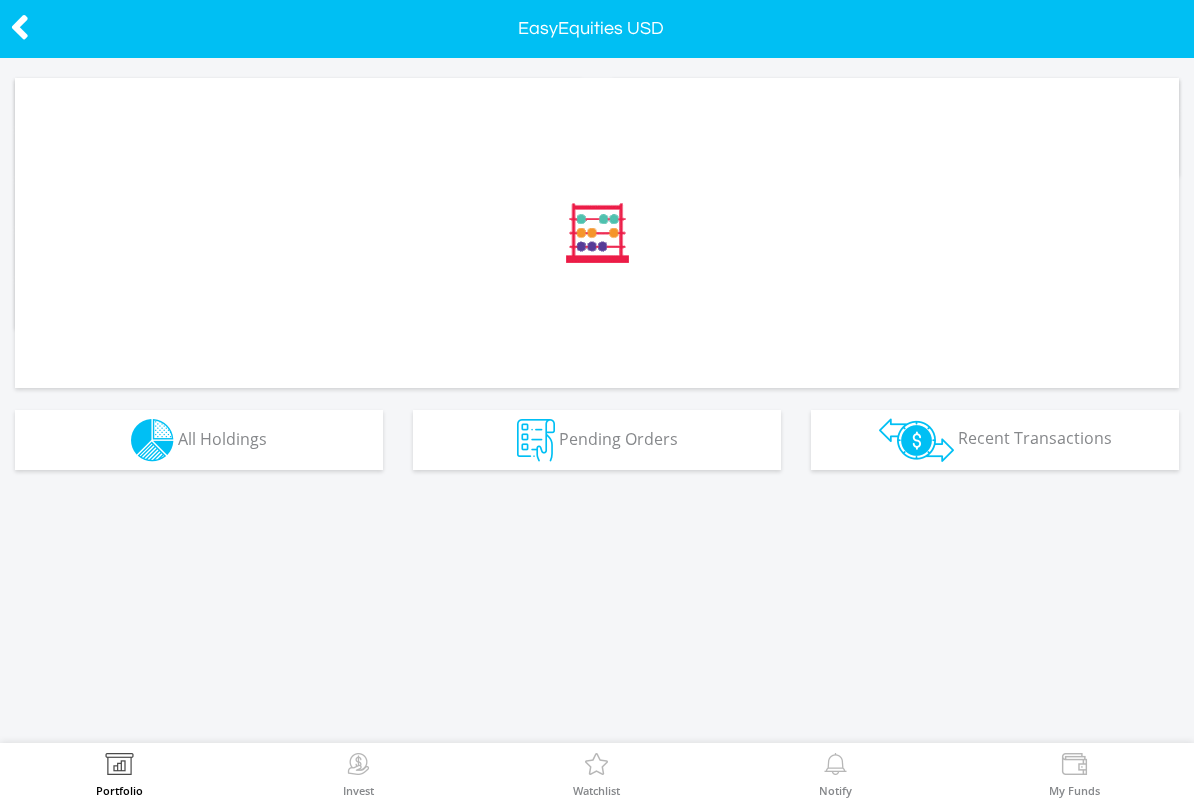 scroll, scrollTop: 0, scrollLeft: 0, axis: both 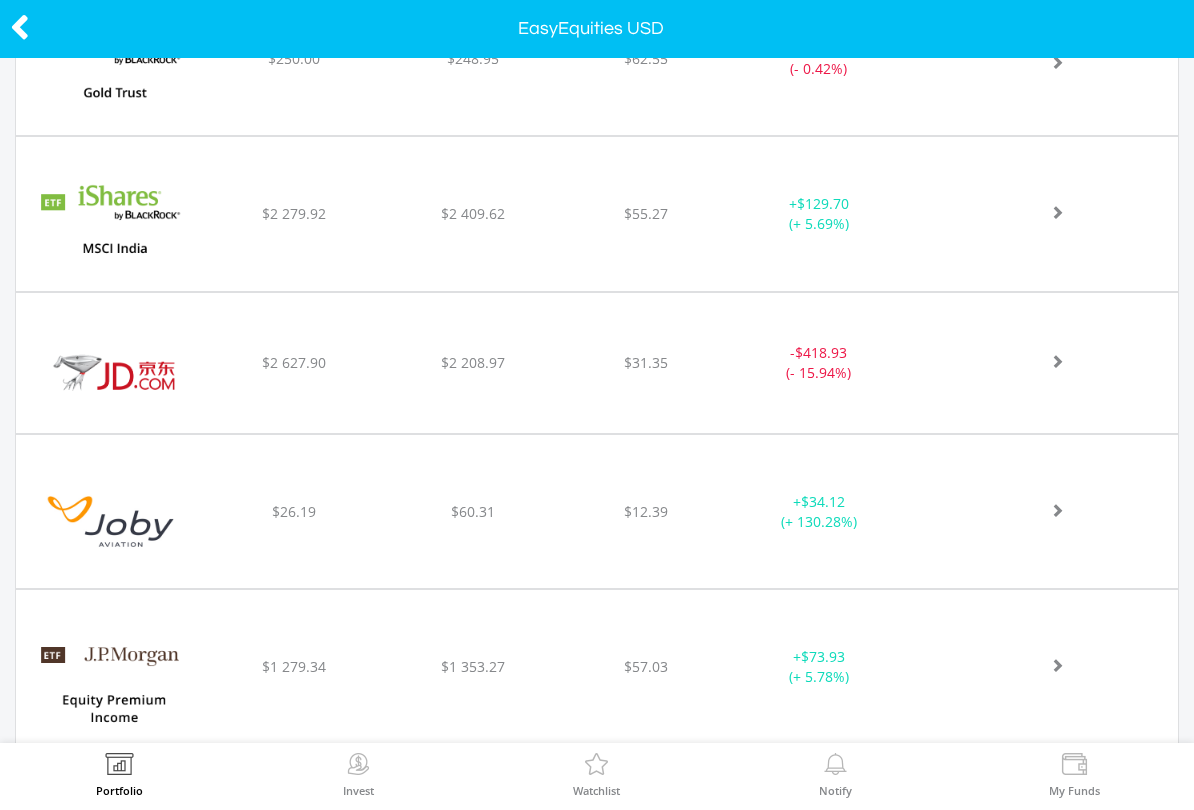 click on "﻿
Jd.Com Inc-Adr
$2 627.90
$2 208.97
$31.35
-  $418.93 (- 15.94%)" at bounding box center (597, -3189) 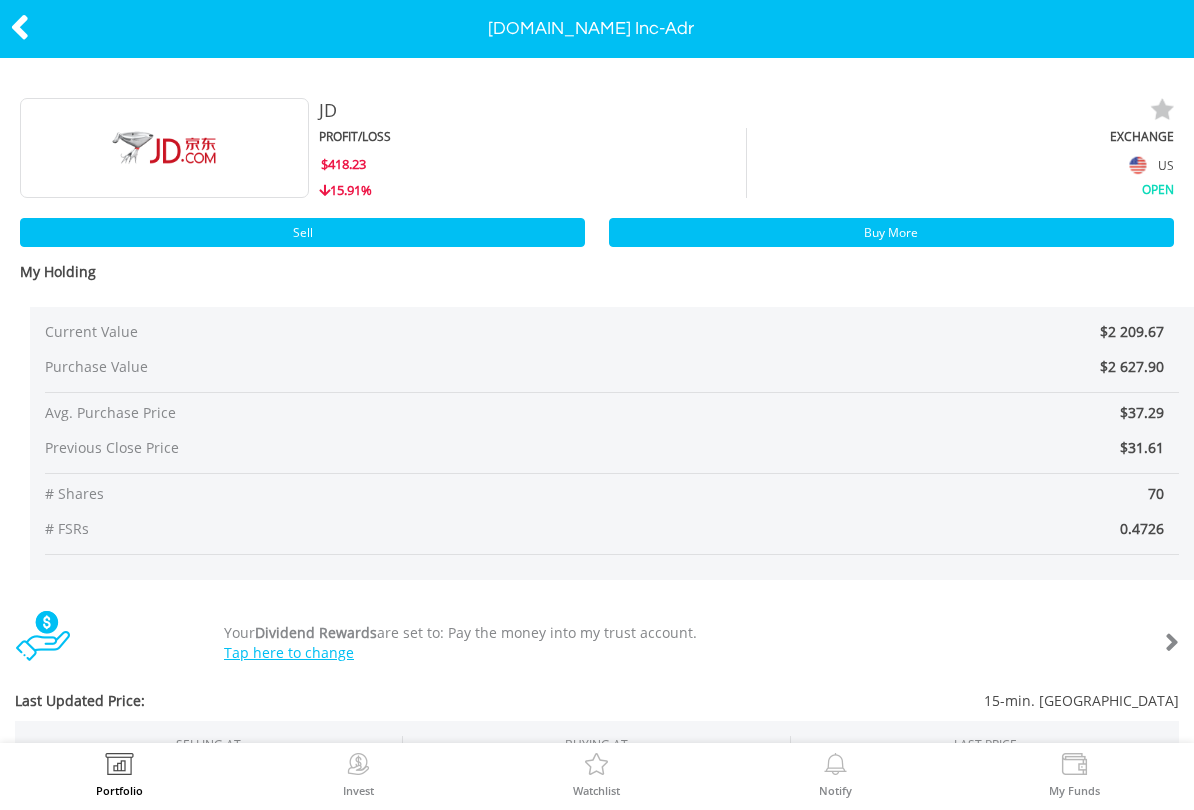 scroll, scrollTop: 0, scrollLeft: 0, axis: both 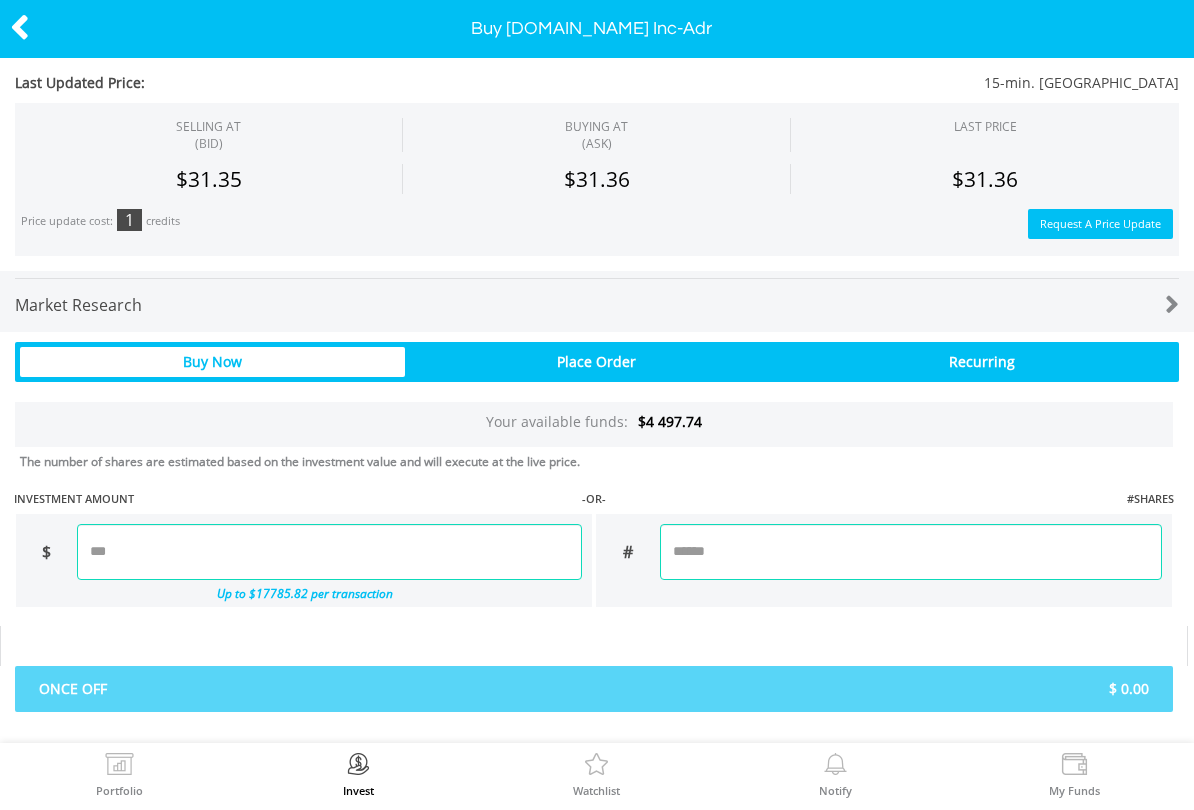 click at bounding box center [911, 552] 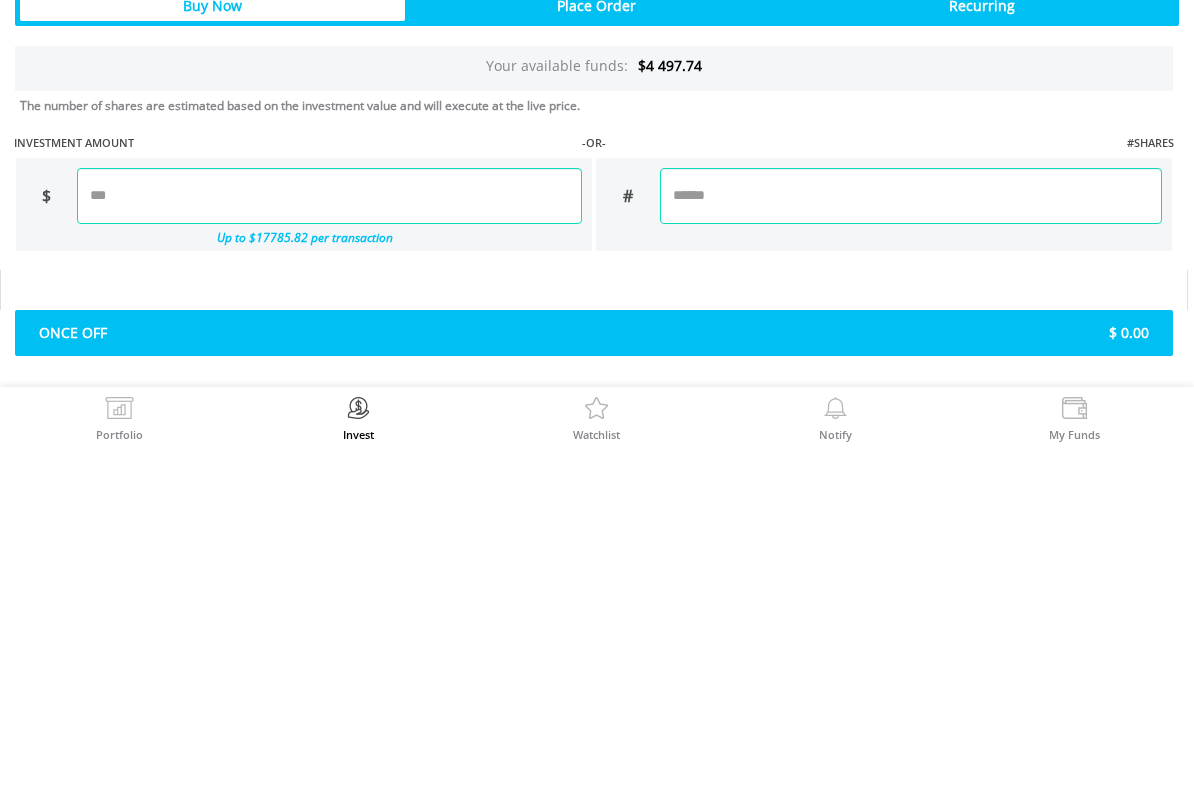 type on "*" 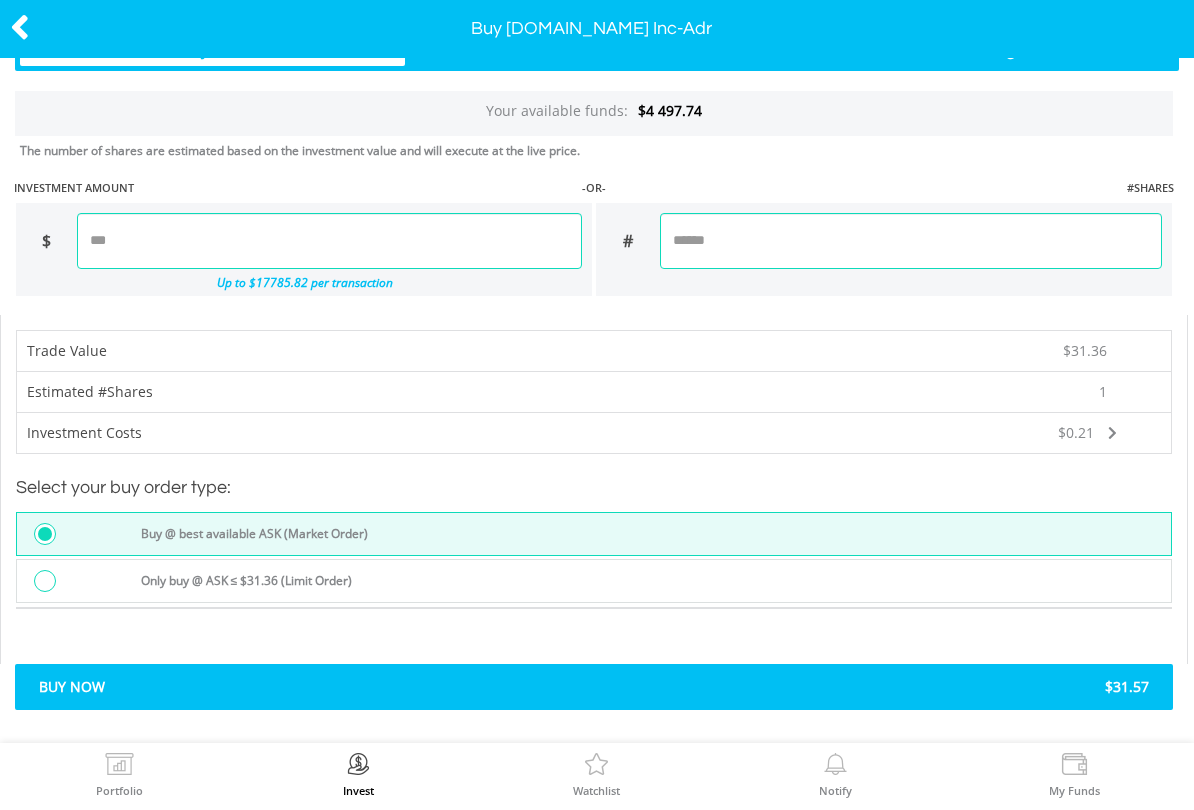 scroll, scrollTop: 1417, scrollLeft: 0, axis: vertical 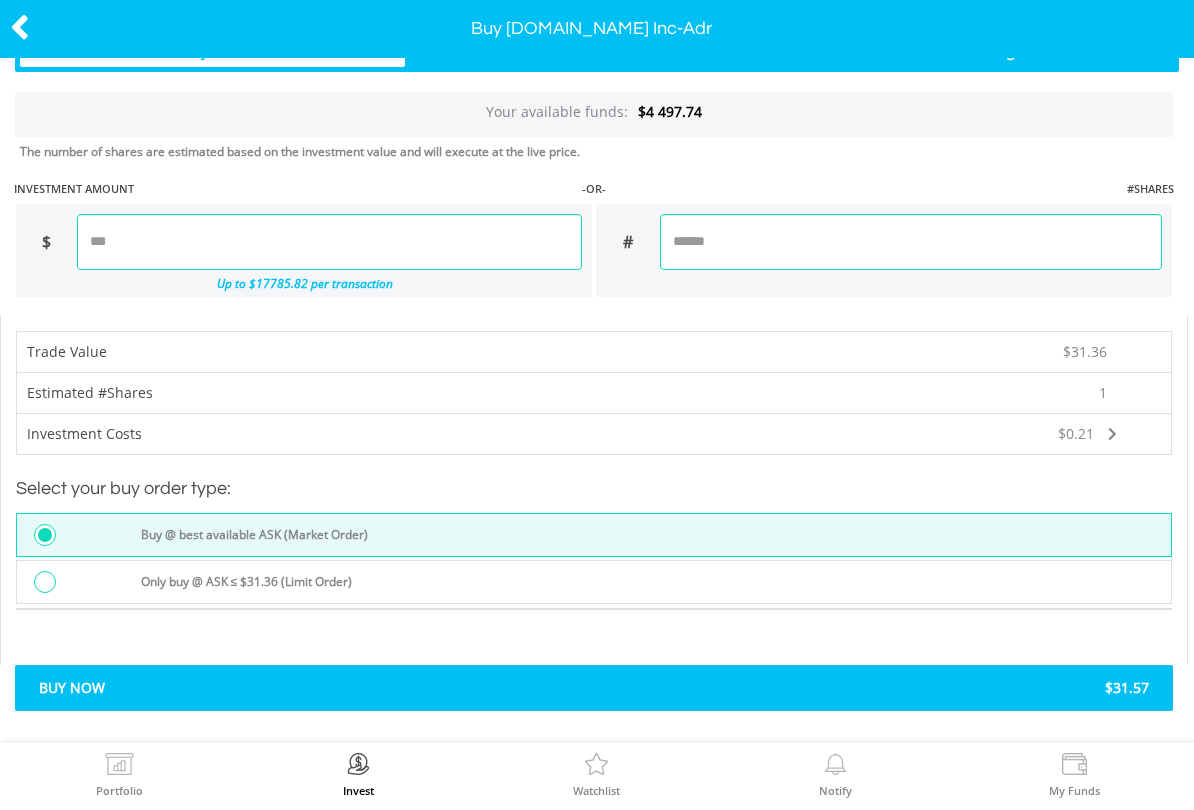 click on "Buy Now" at bounding box center [309, 688] 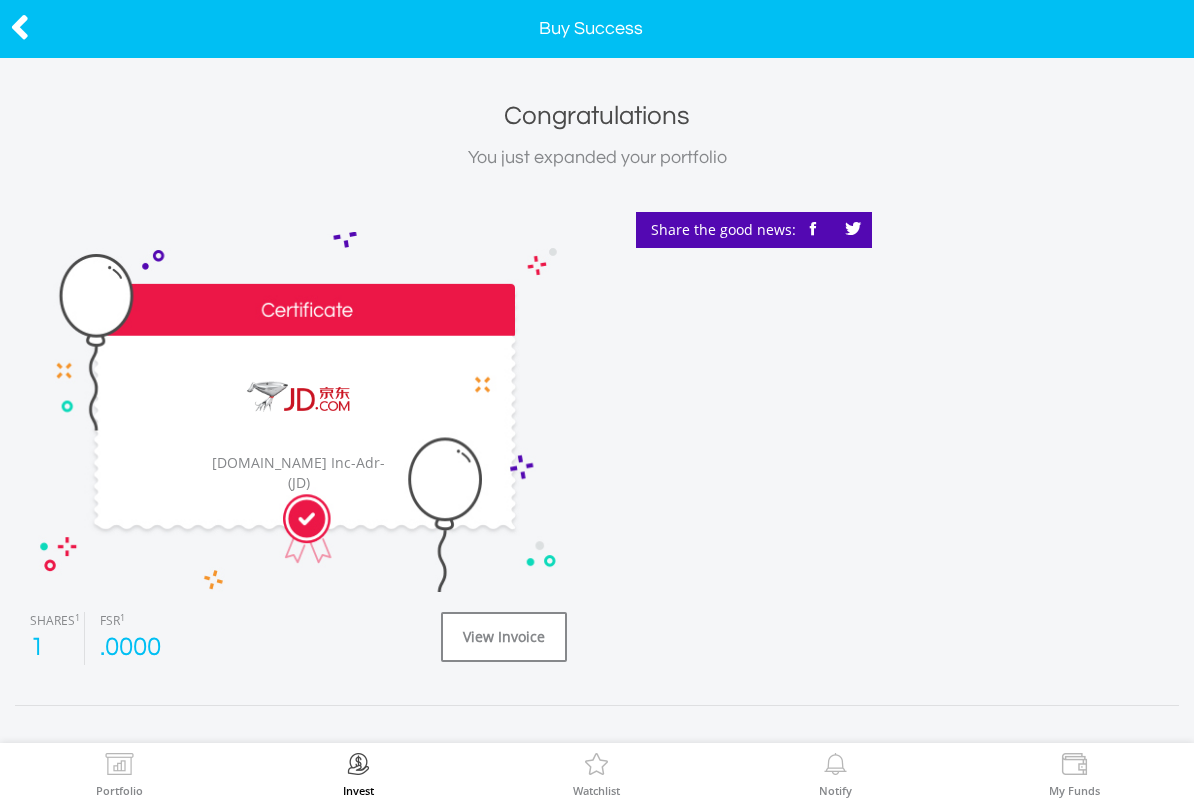 scroll, scrollTop: 0, scrollLeft: 0, axis: both 